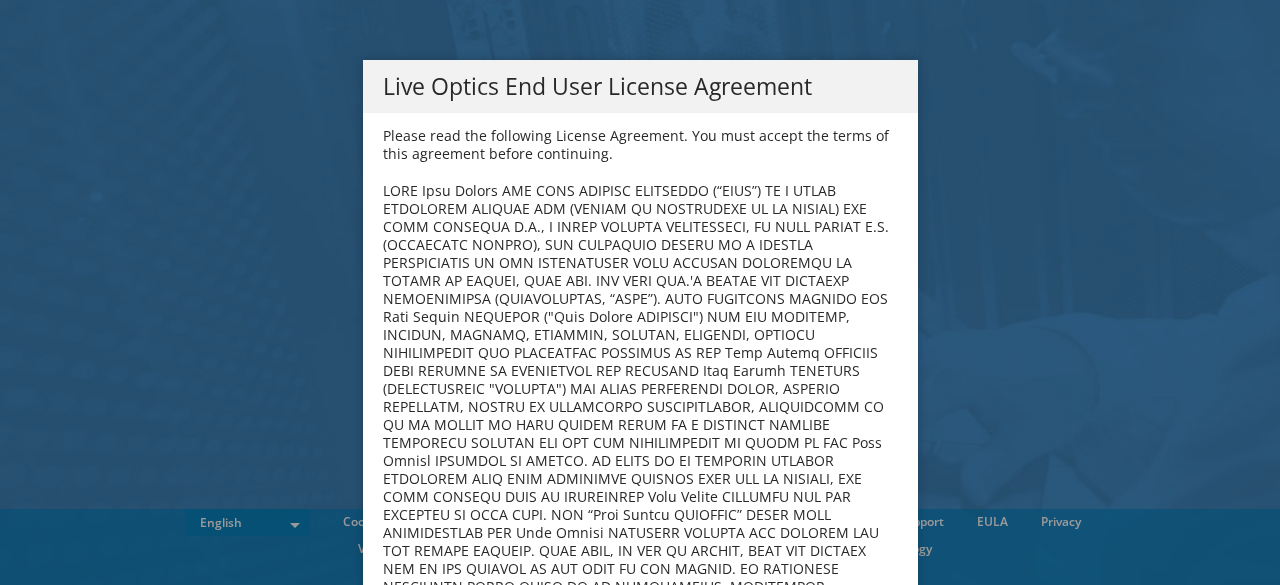 scroll, scrollTop: 0, scrollLeft: 0, axis: both 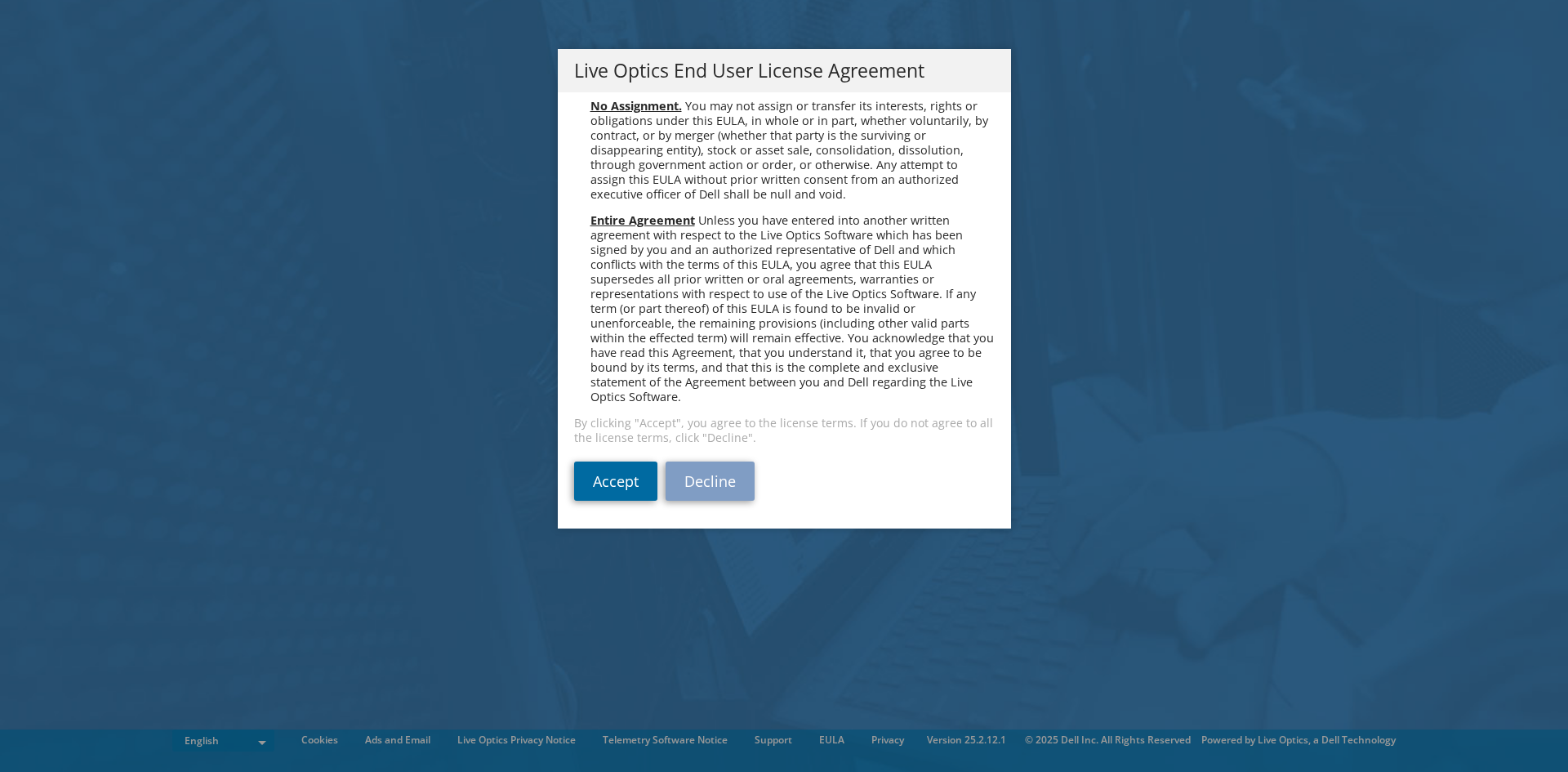 click on "Accept" at bounding box center (616, 481) 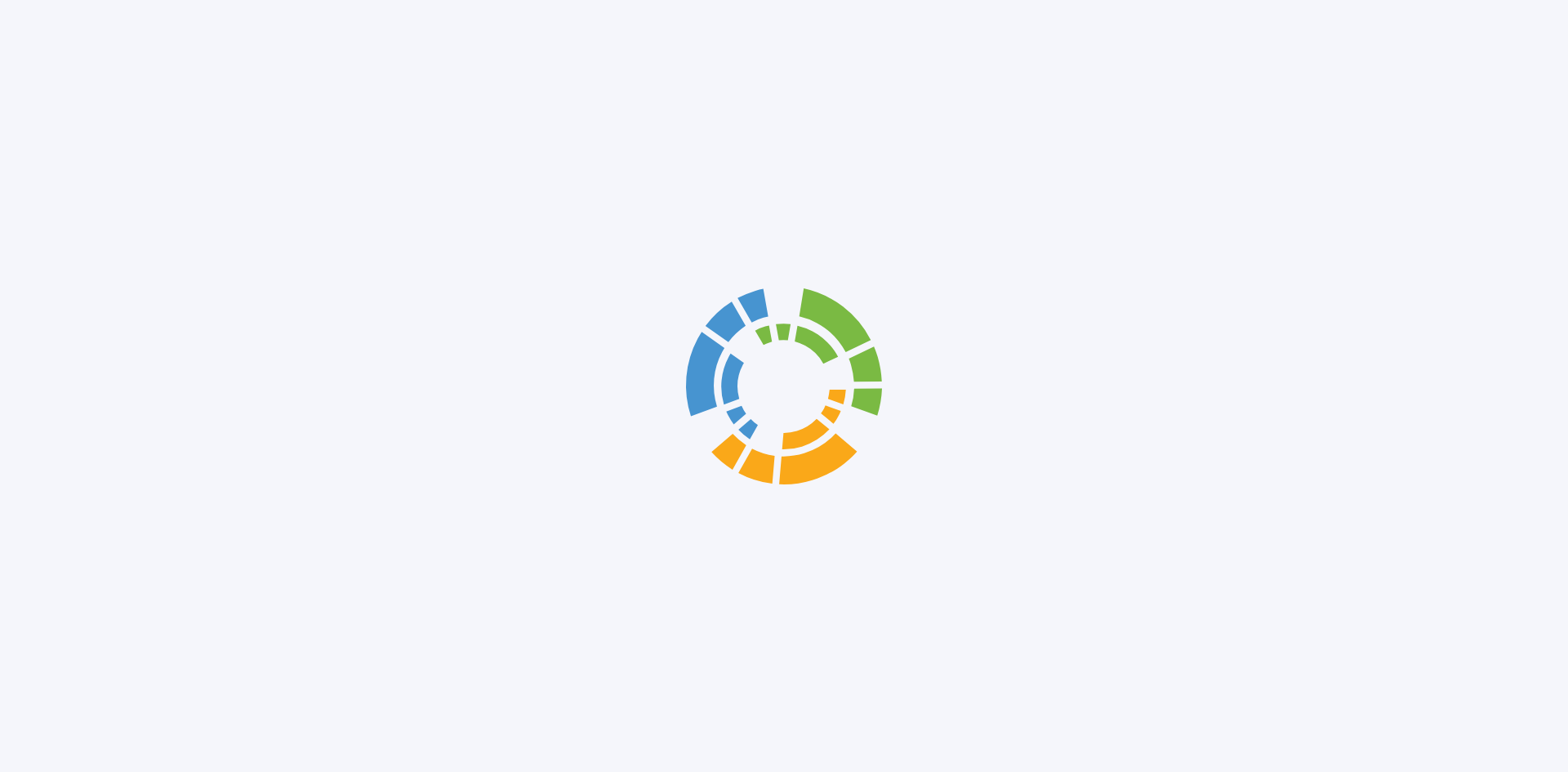 scroll, scrollTop: 0, scrollLeft: 0, axis: both 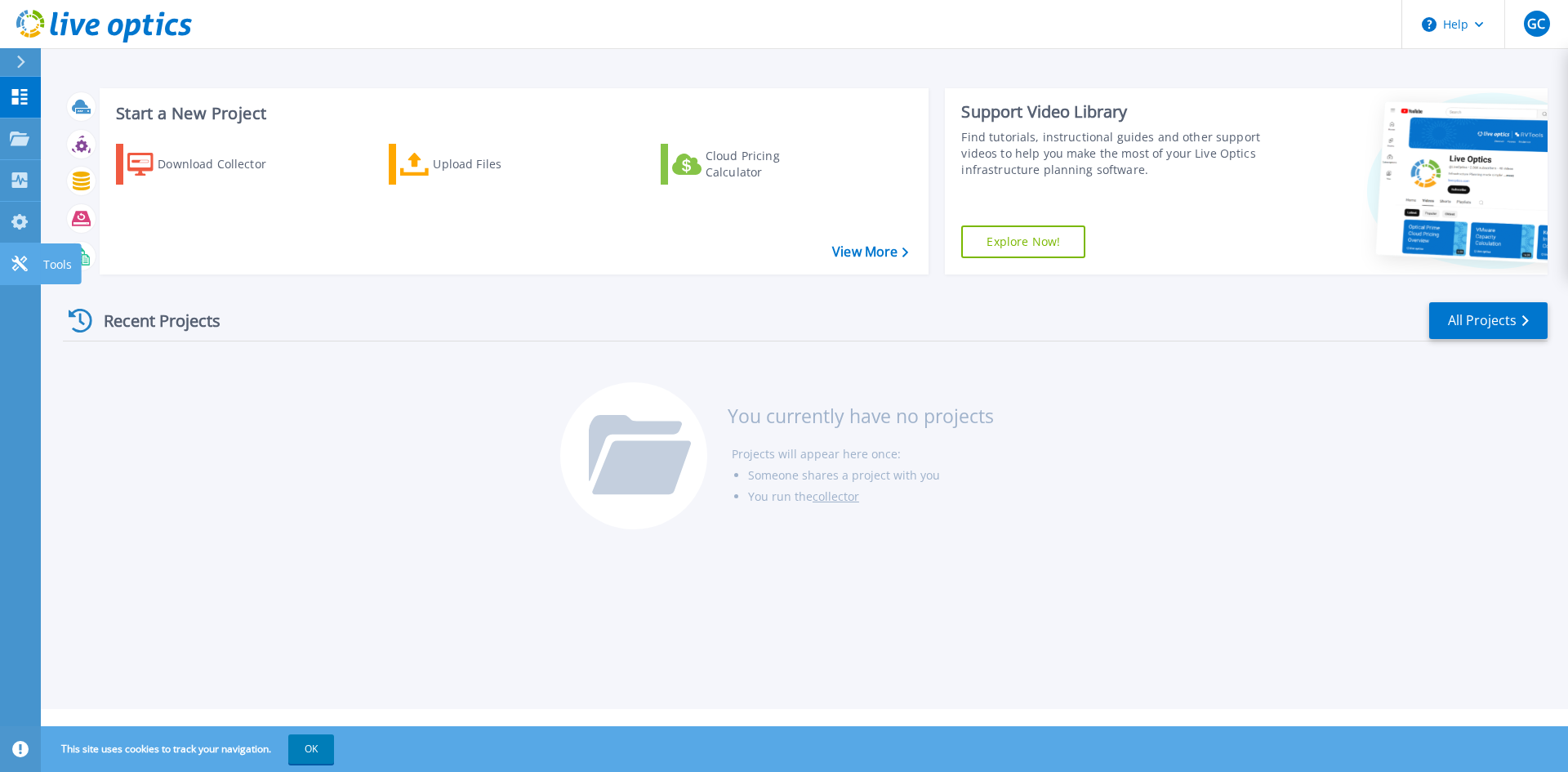 click 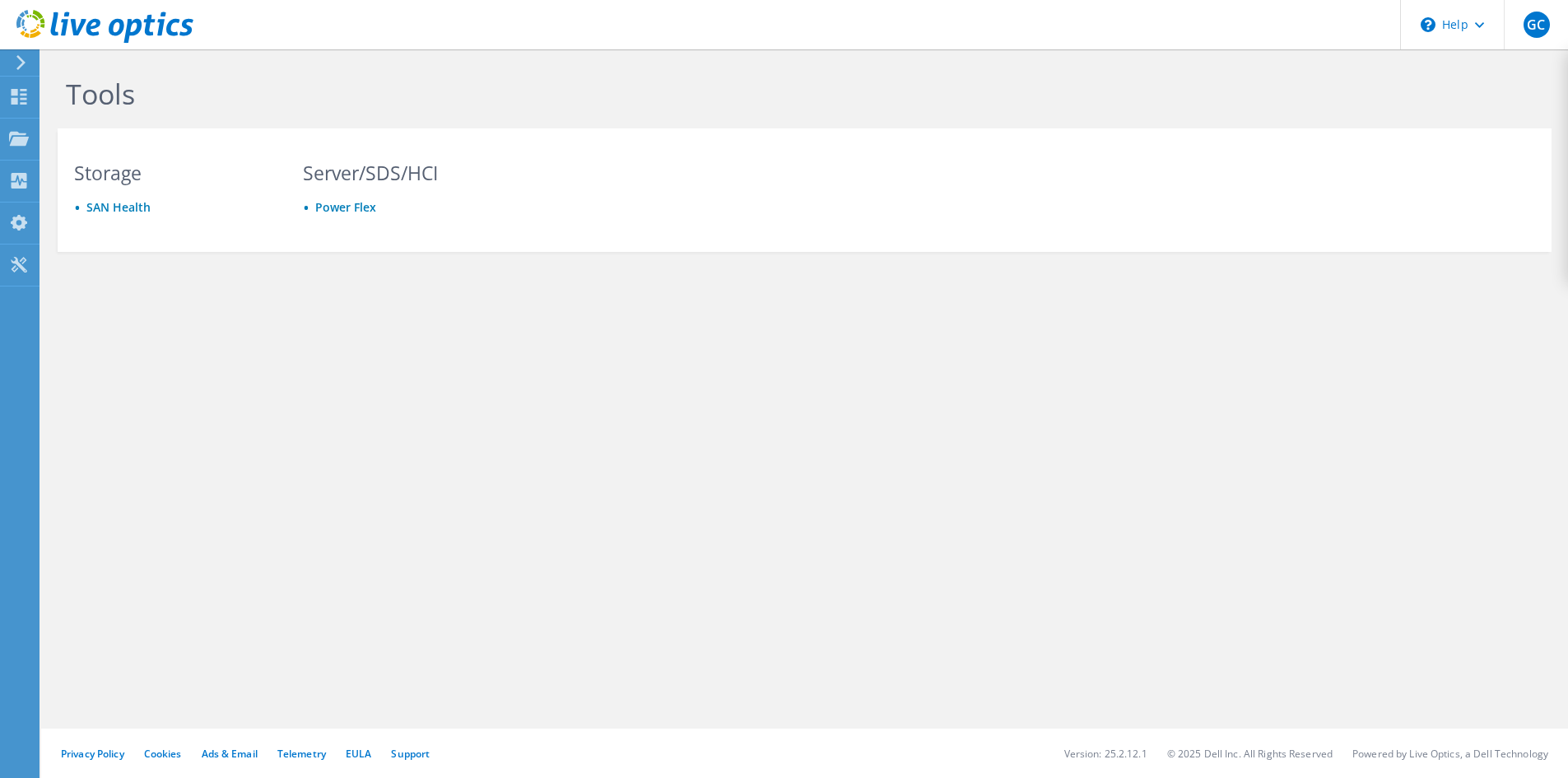 scroll, scrollTop: 0, scrollLeft: 0, axis: both 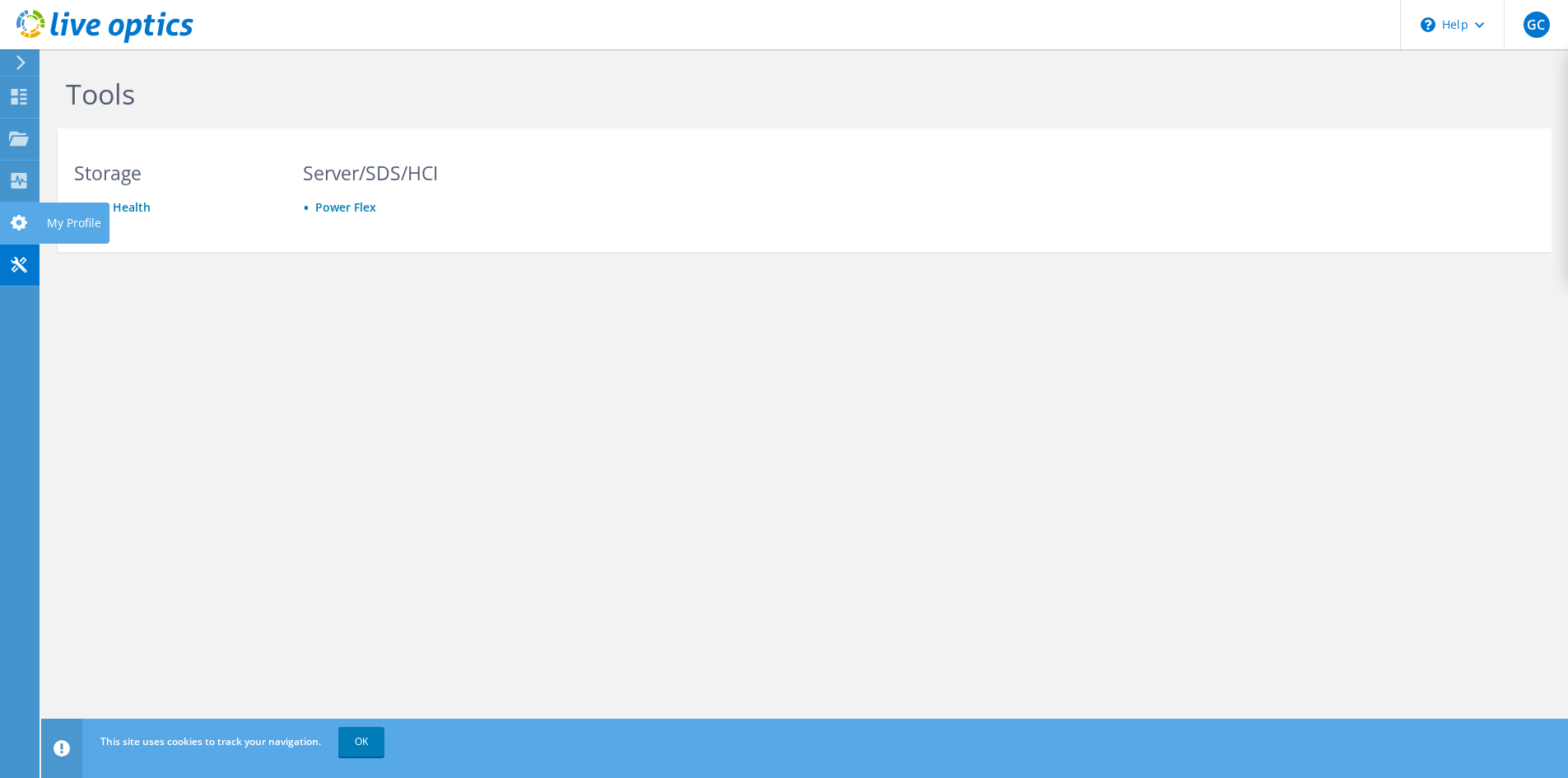 click on "My Profile" at bounding box center (-54, 223) 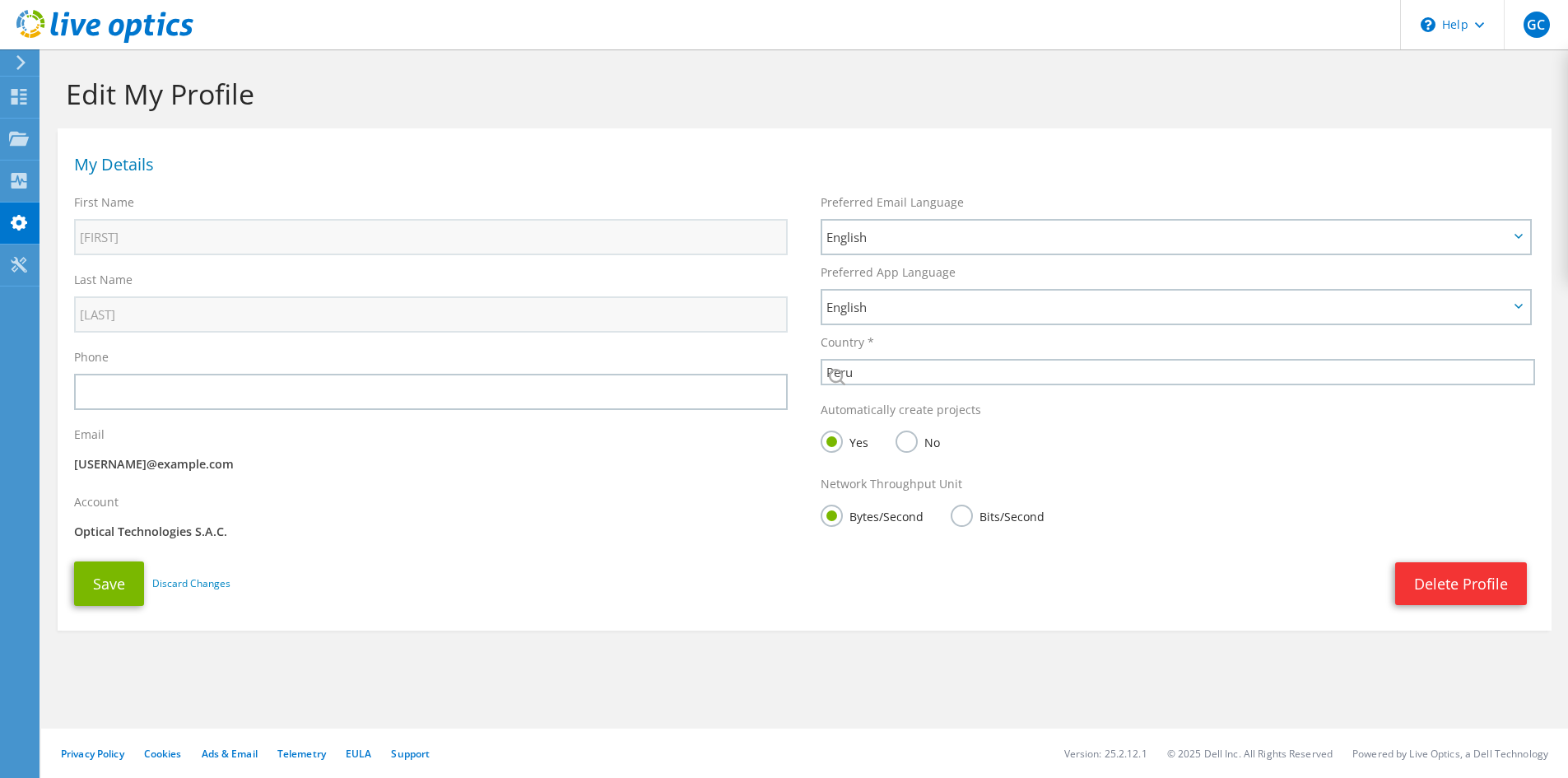 select on "168" 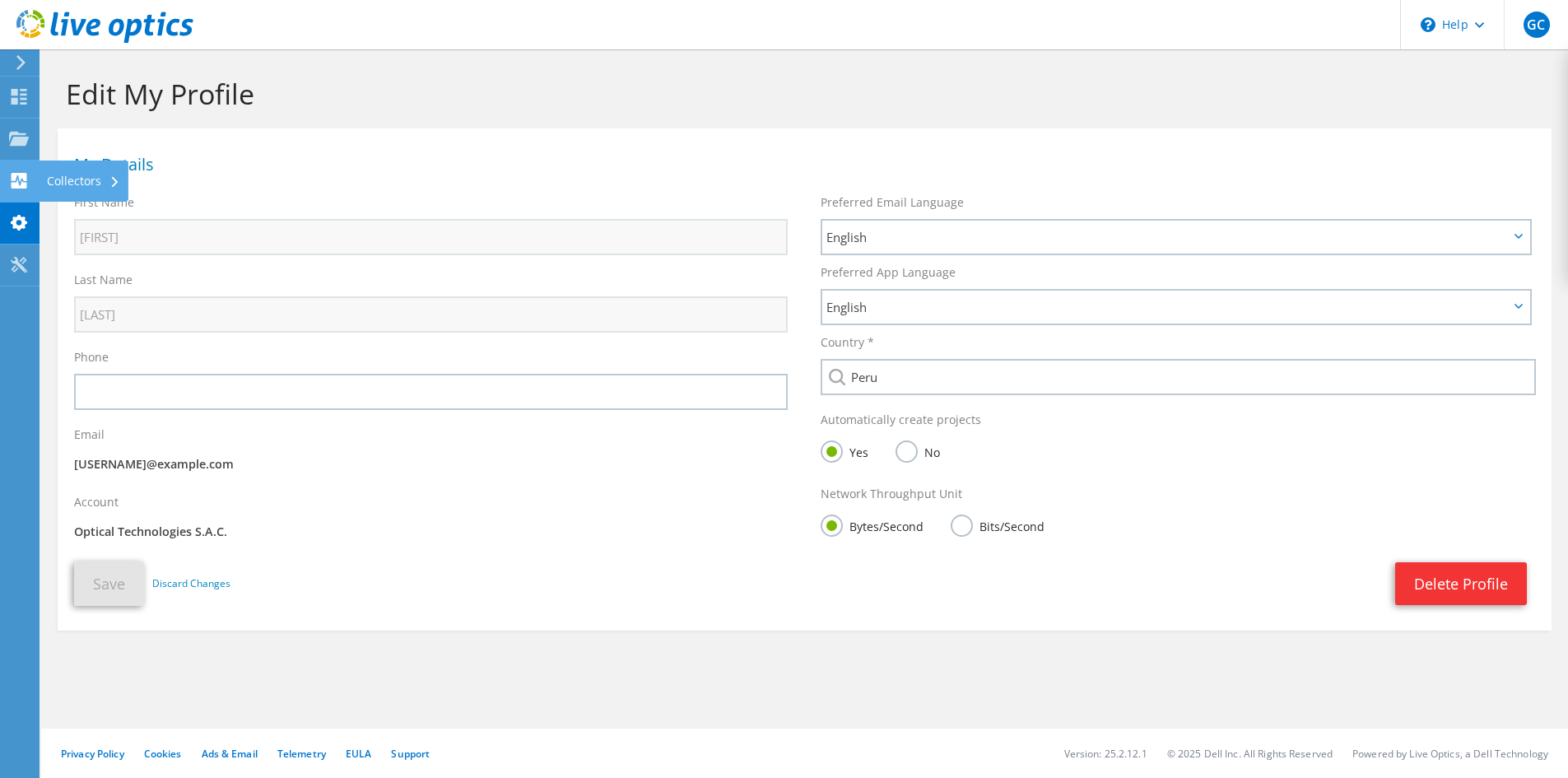 click 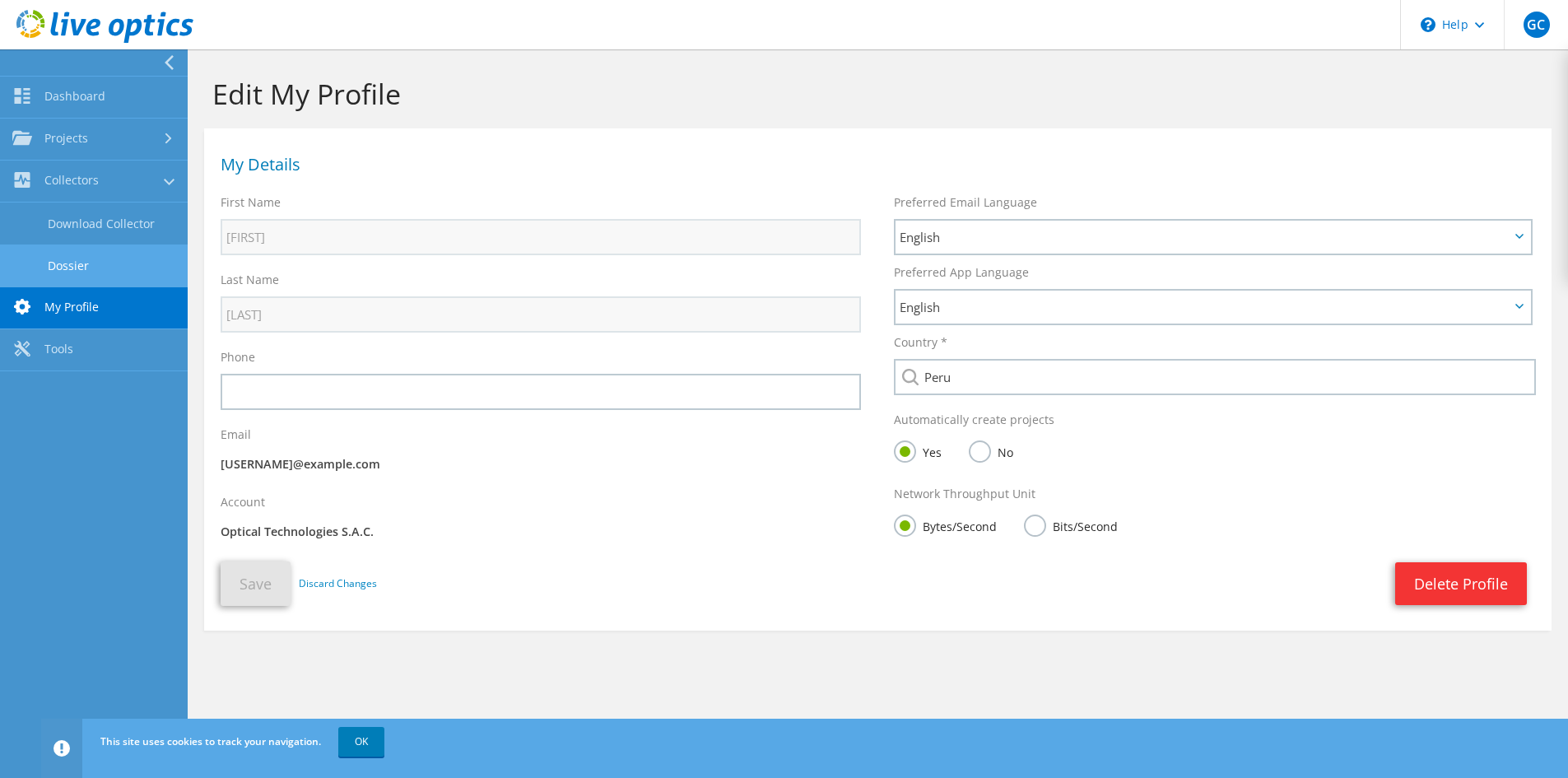 click on "Dossier" at bounding box center [94, 265] 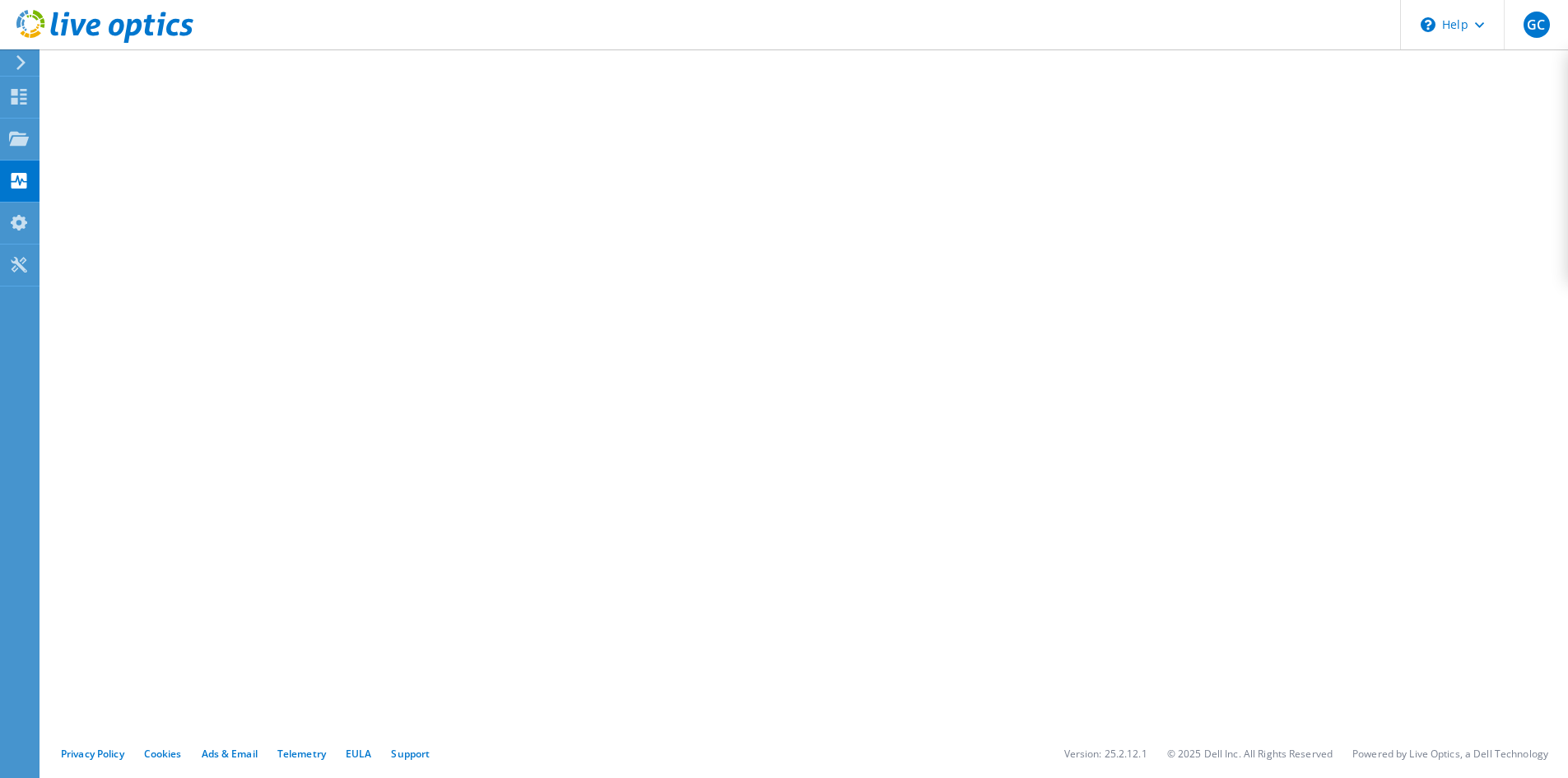 scroll, scrollTop: 0, scrollLeft: 0, axis: both 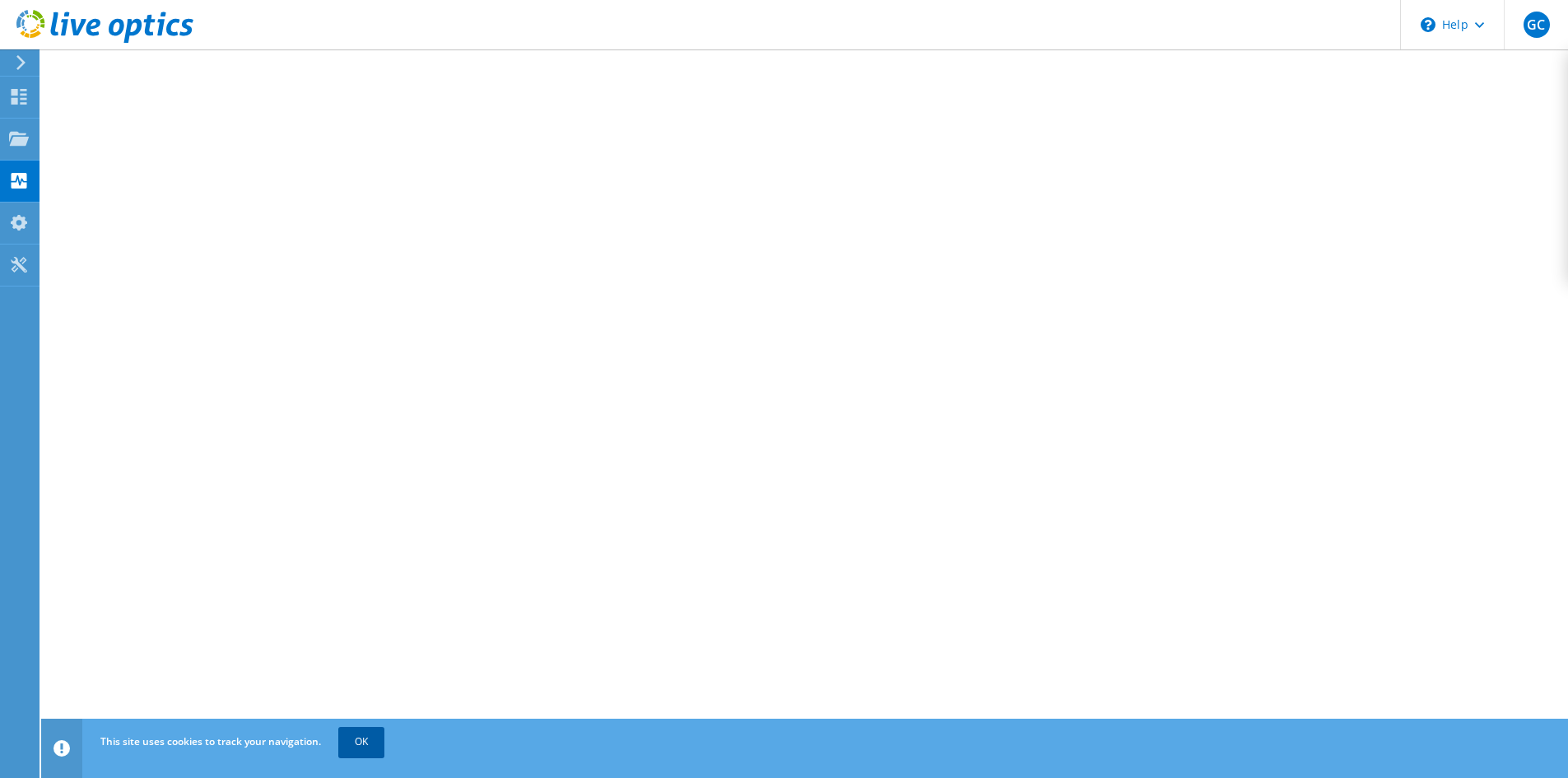 click on "OK" at bounding box center [361, 742] 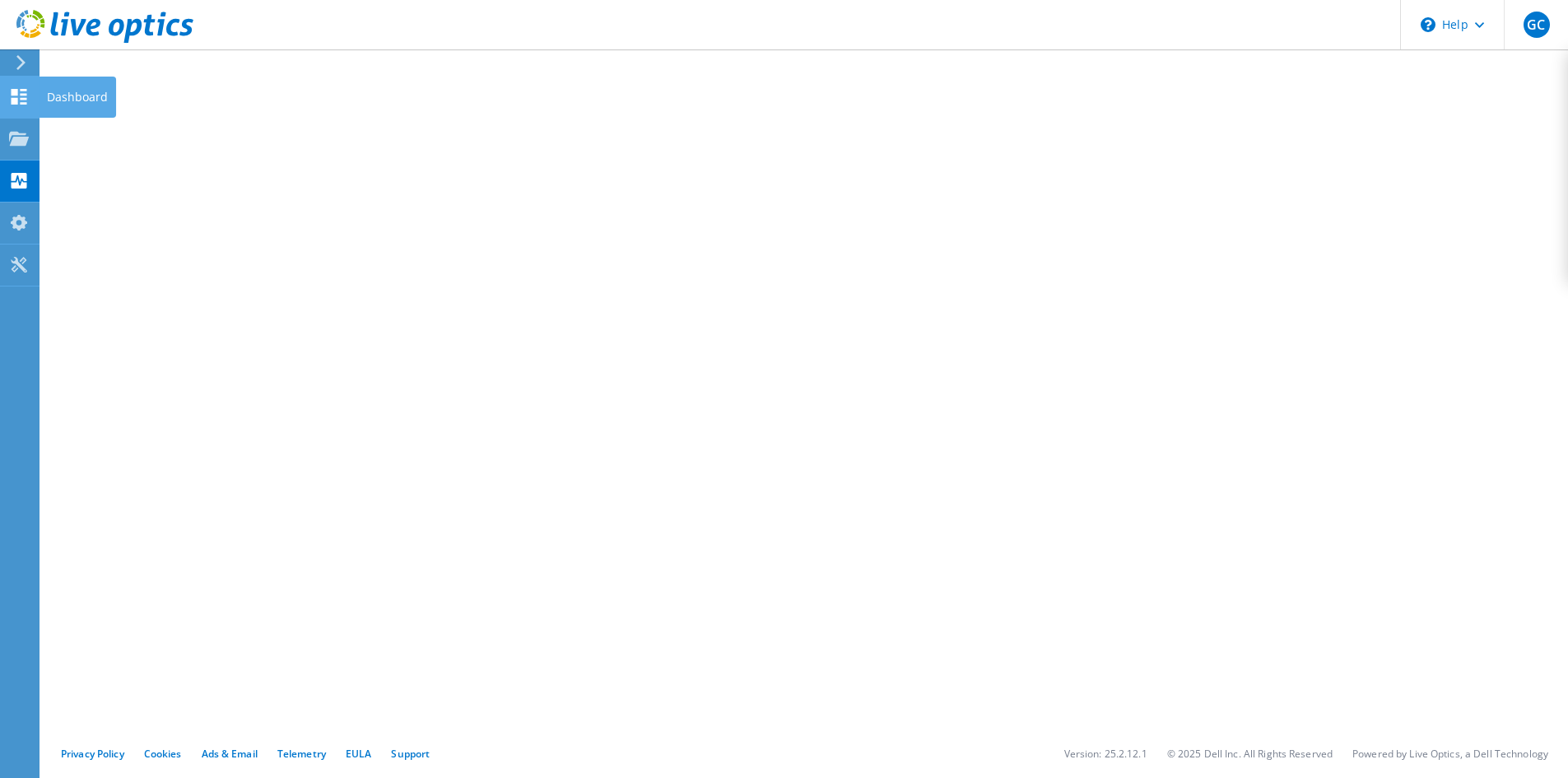 click 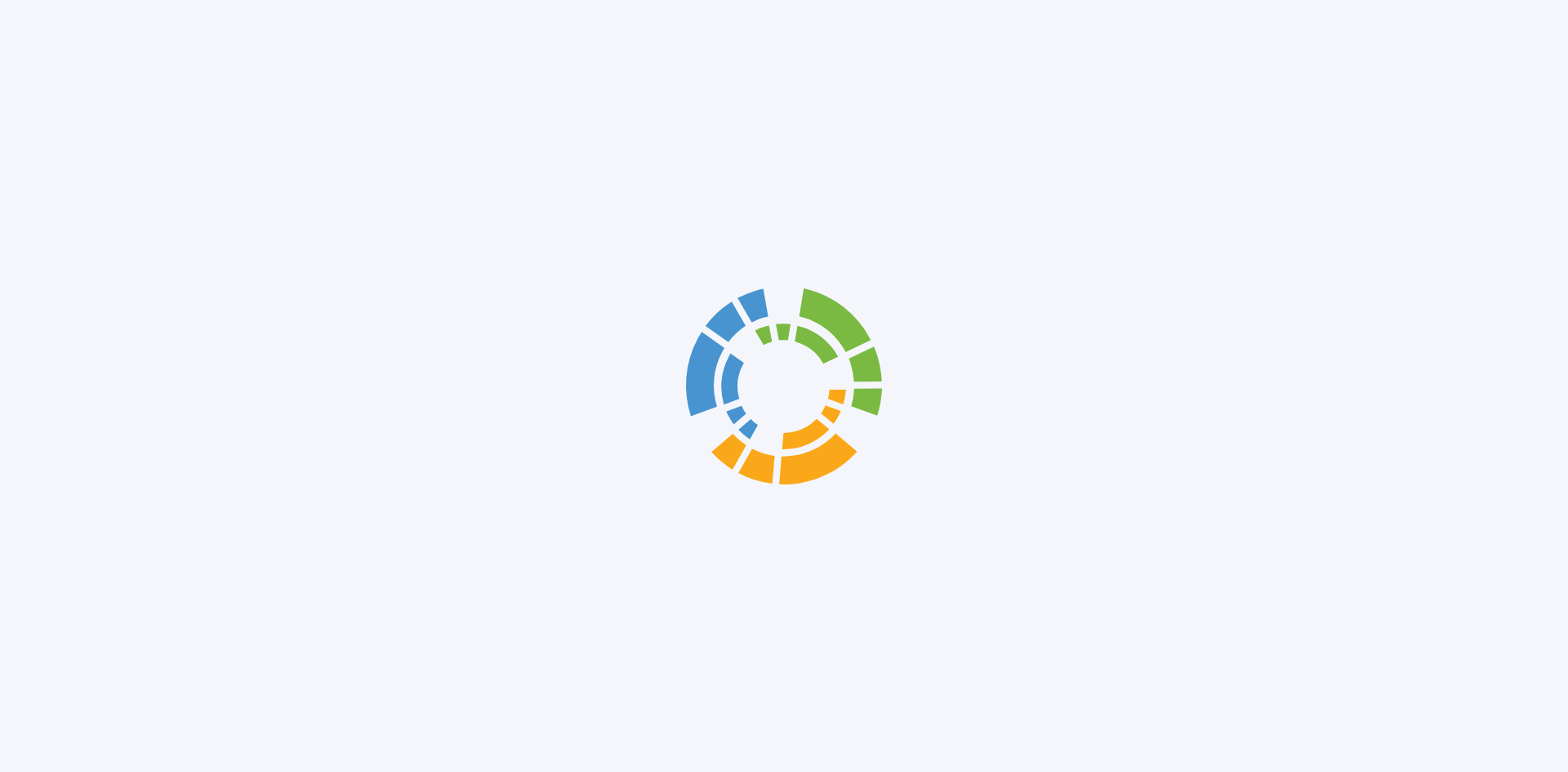 scroll, scrollTop: 0, scrollLeft: 0, axis: both 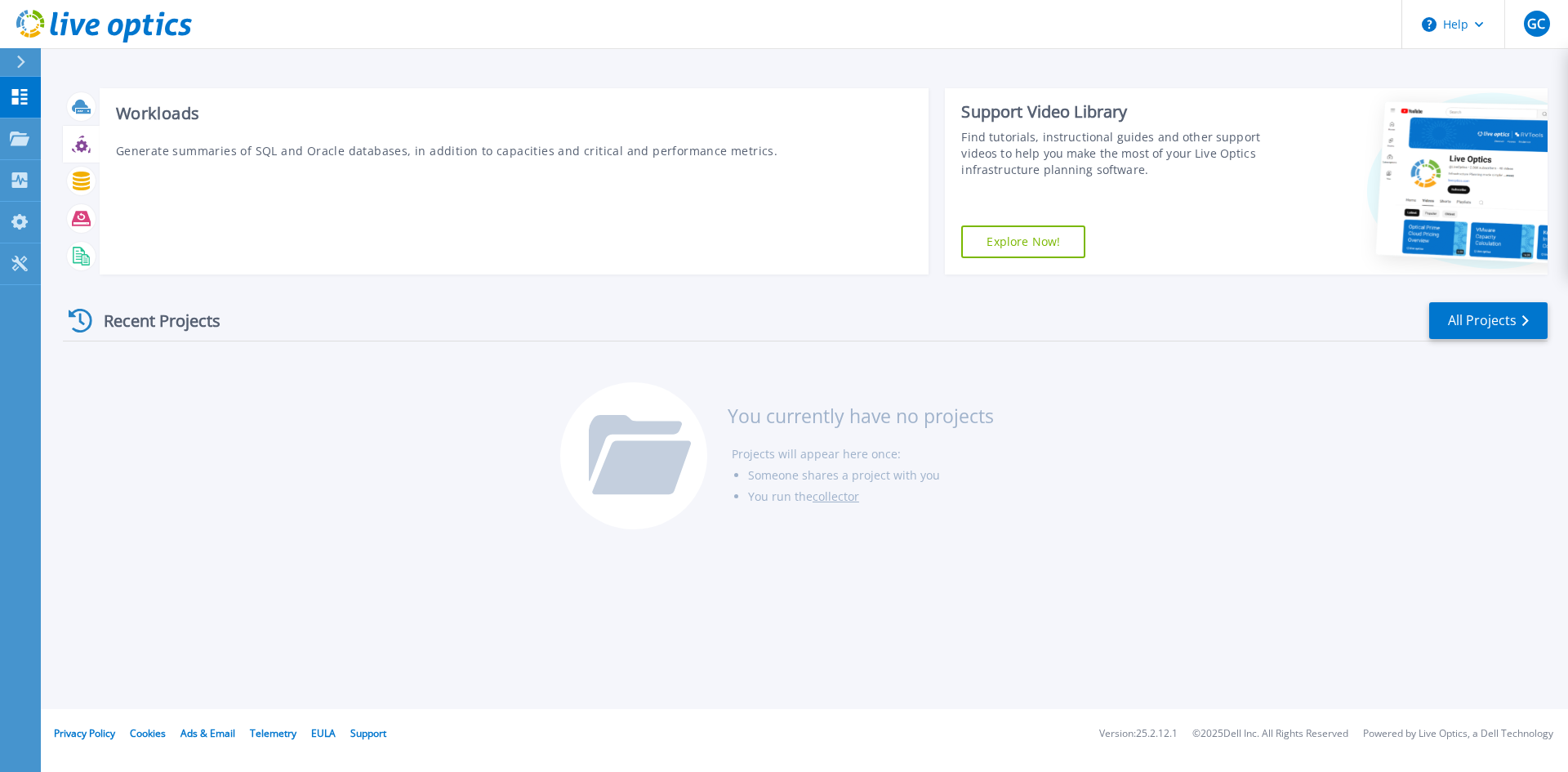 click 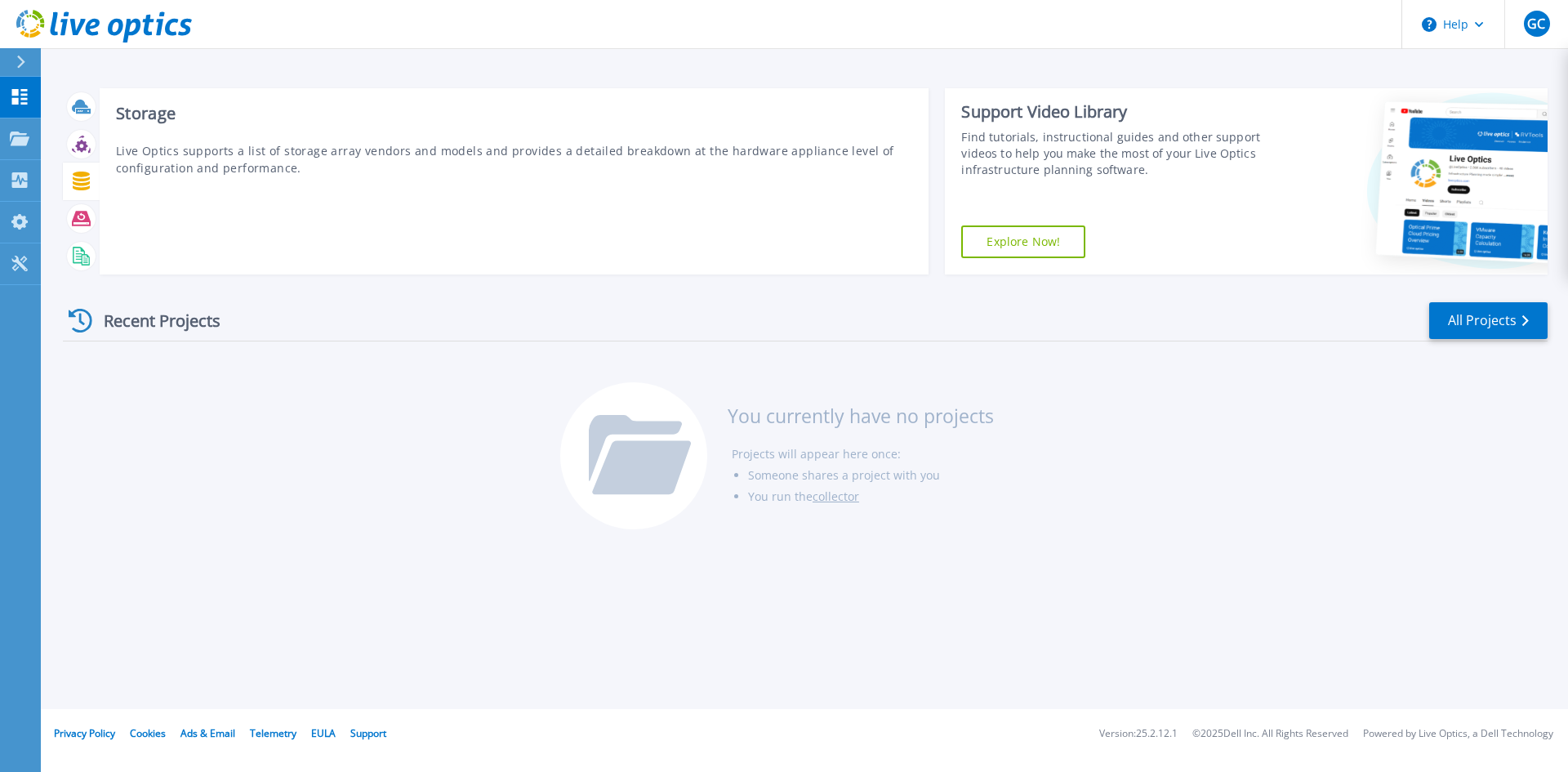click 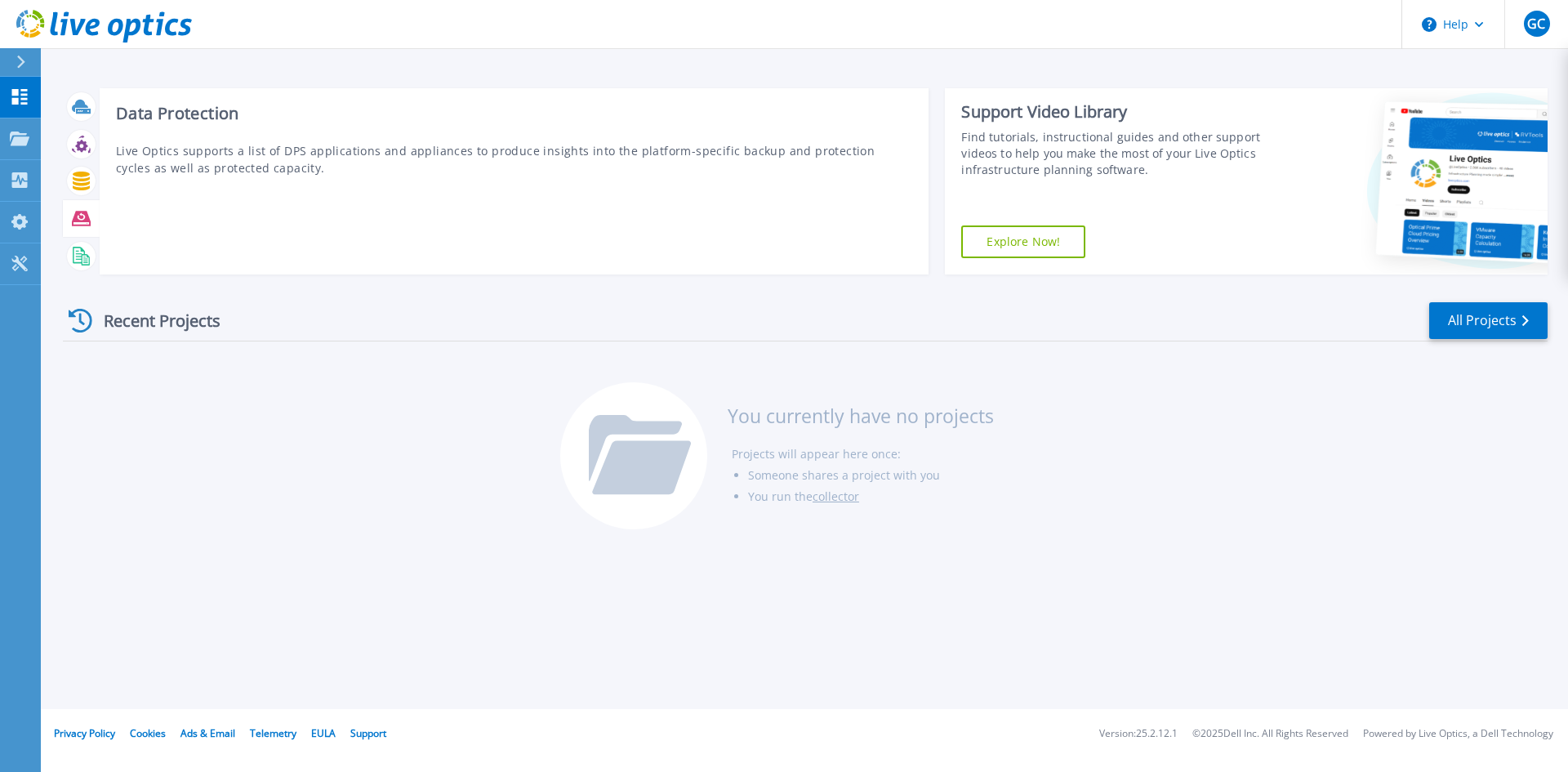 click 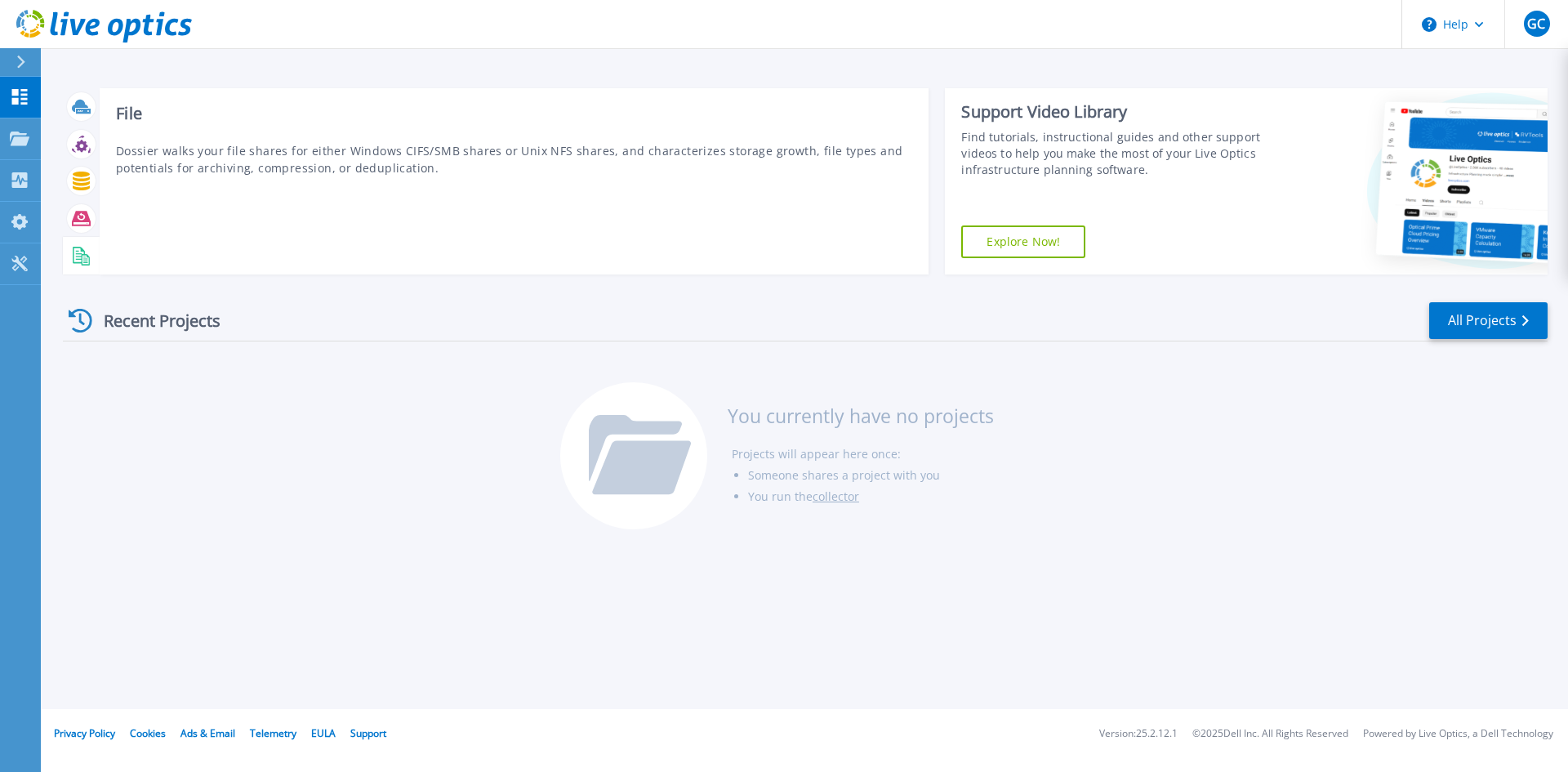 click 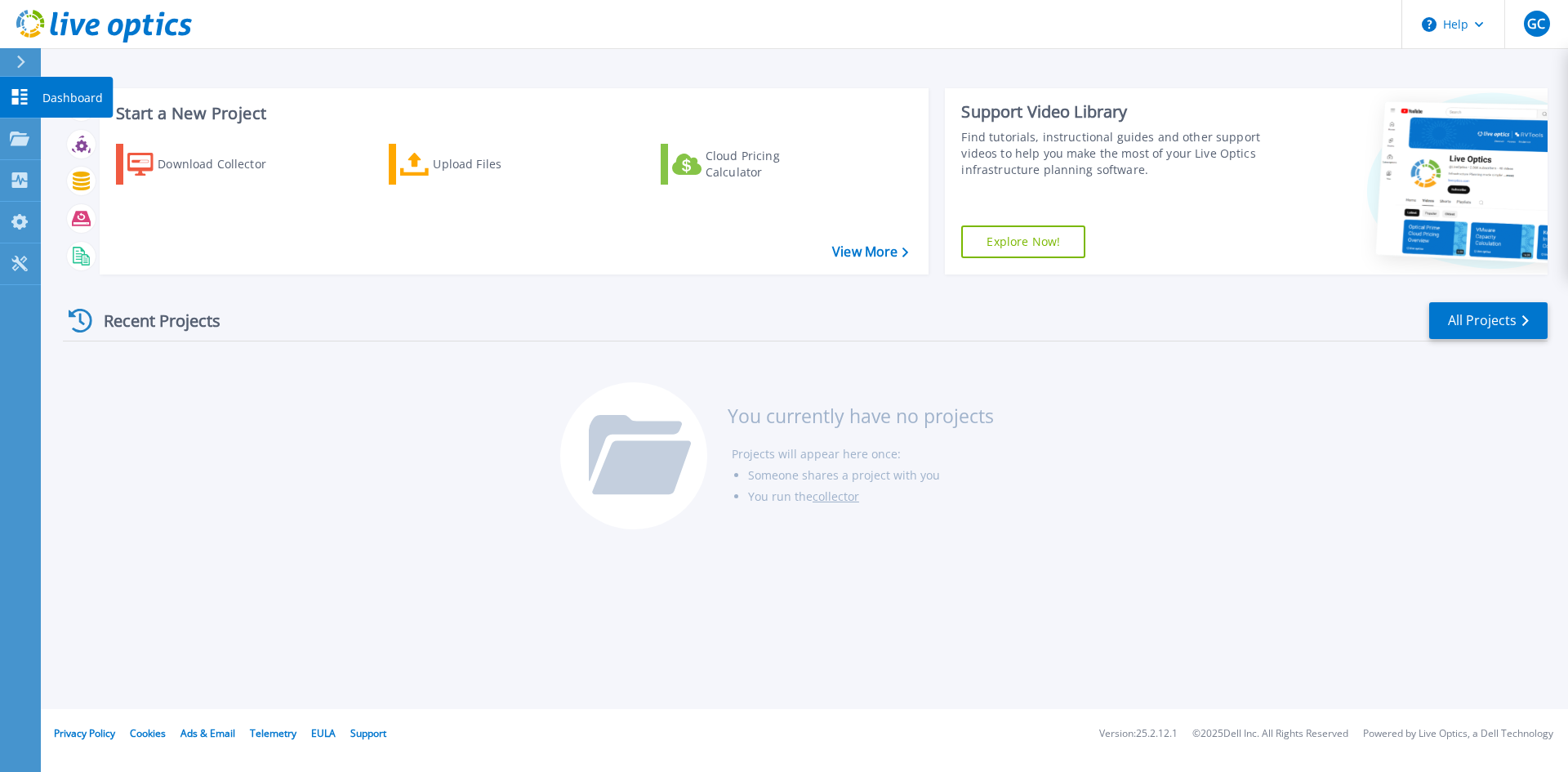click 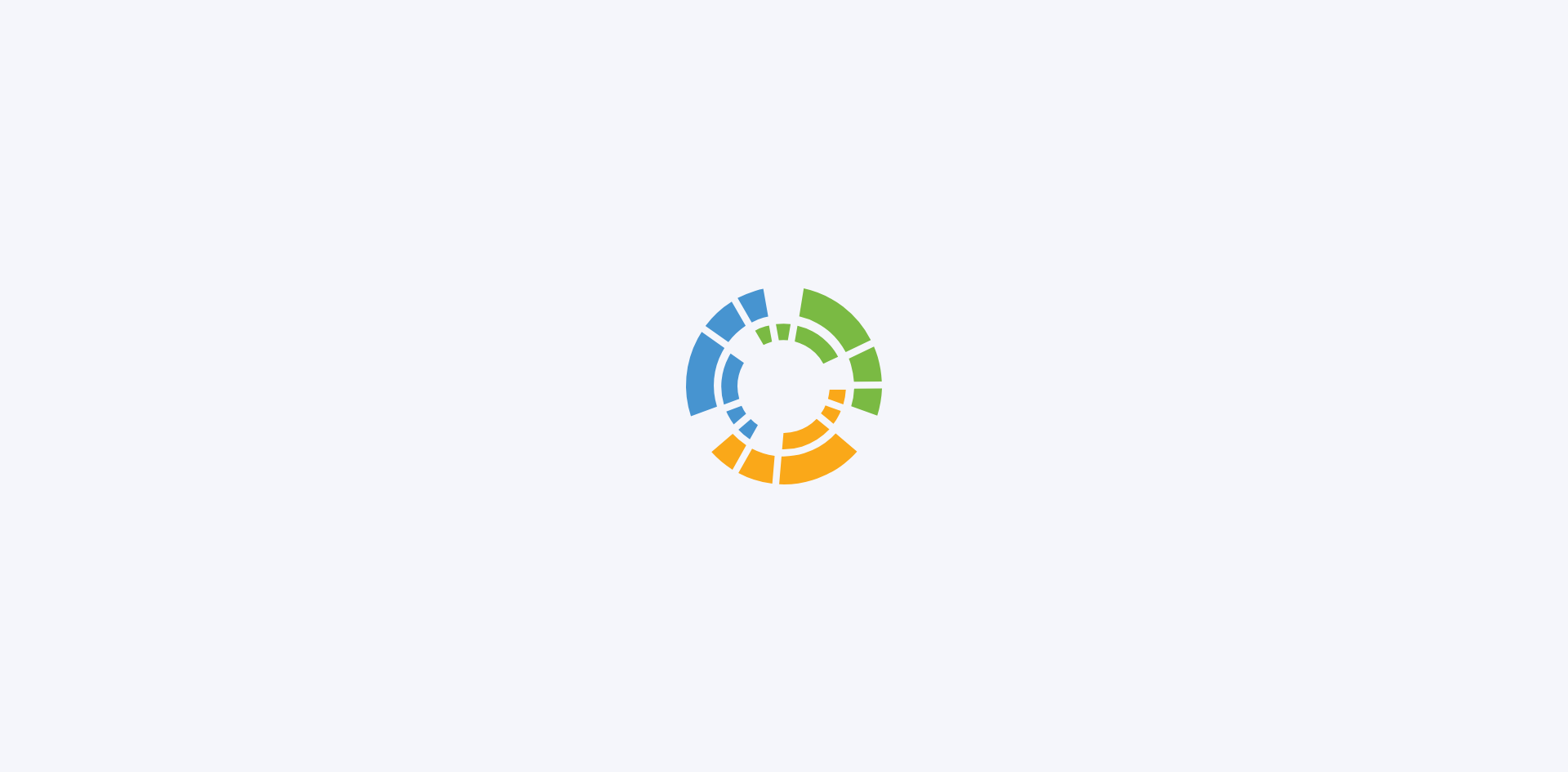 scroll, scrollTop: 0, scrollLeft: 0, axis: both 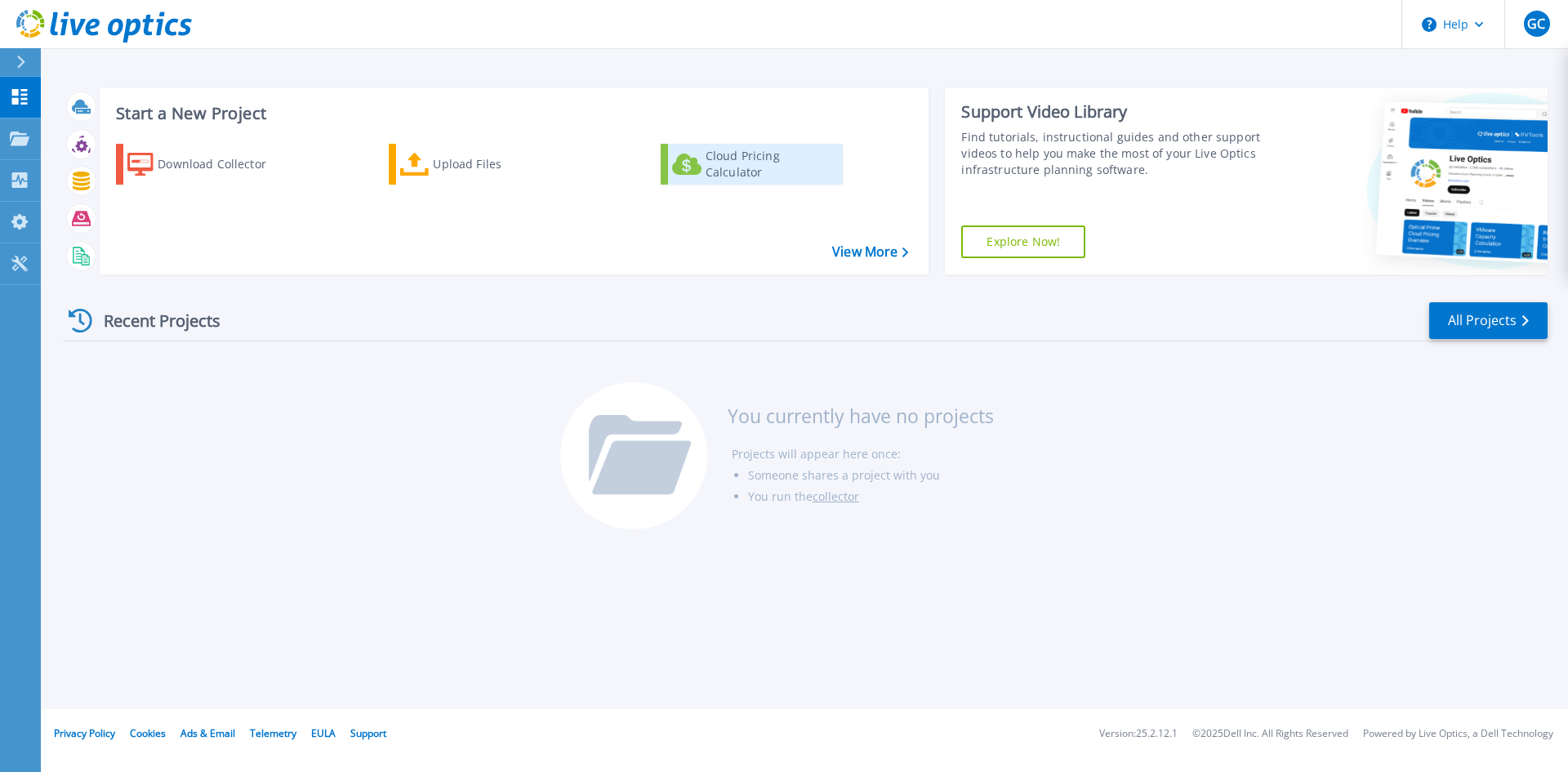 click on "Cloud Pricing Calculator" at bounding box center (771, 164) 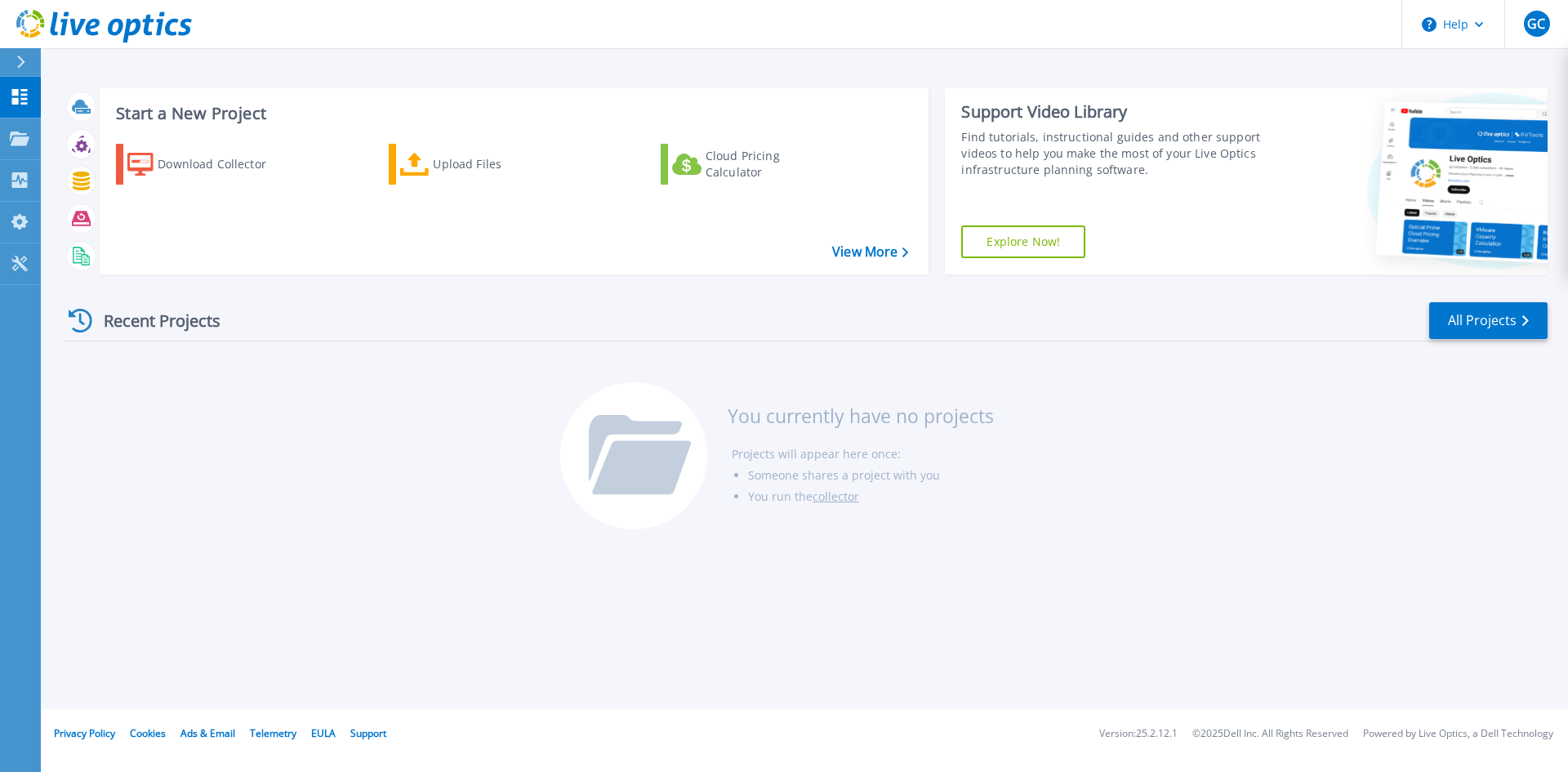 scroll, scrollTop: 0, scrollLeft: 0, axis: both 